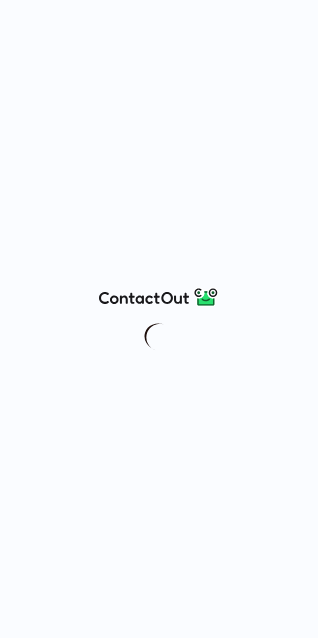 scroll, scrollTop: 0, scrollLeft: 0, axis: both 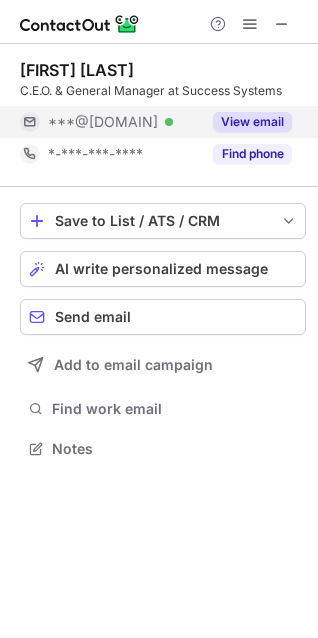 click on "View email" at bounding box center [252, 122] 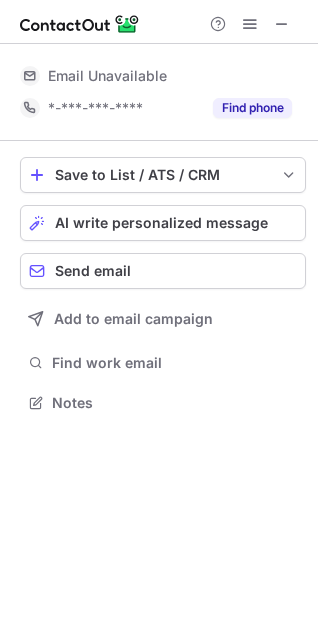 scroll, scrollTop: 434, scrollLeft: 318, axis: both 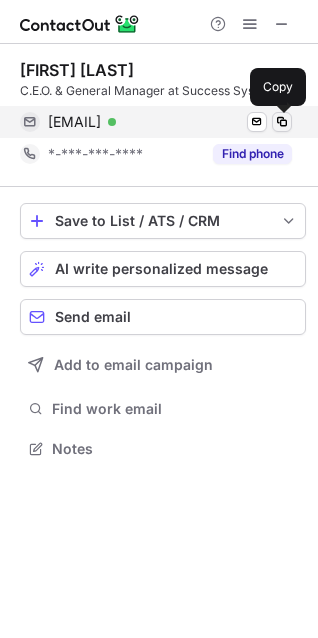 click at bounding box center (282, 122) 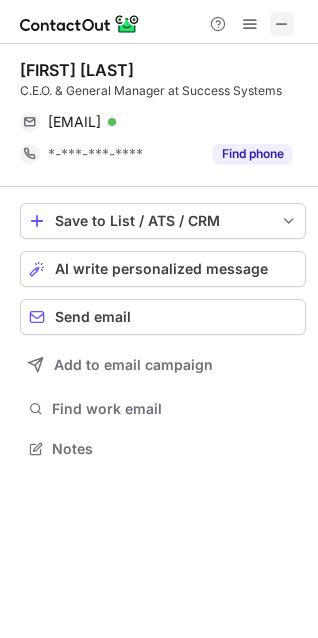 click at bounding box center [282, 24] 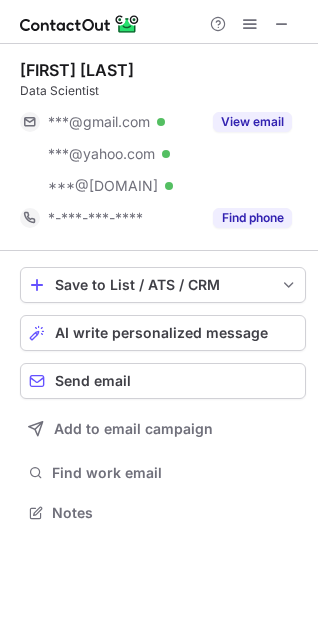 scroll, scrollTop: 0, scrollLeft: 0, axis: both 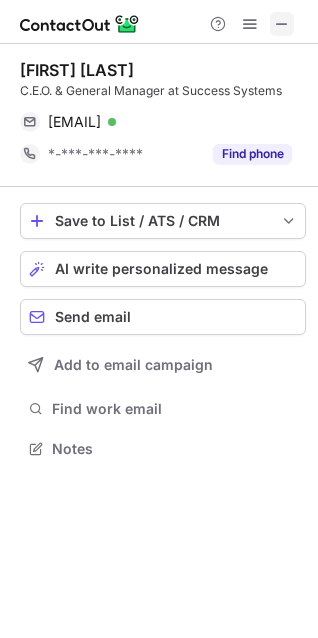 click at bounding box center (282, 24) 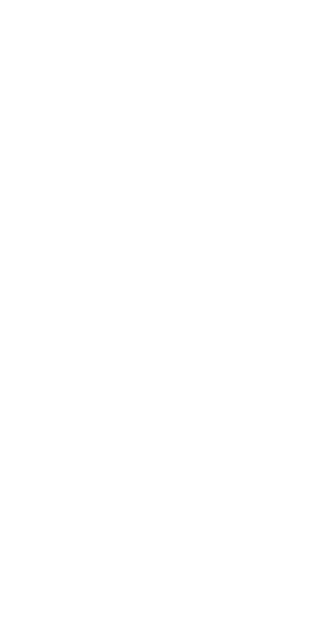 scroll, scrollTop: 0, scrollLeft: 0, axis: both 